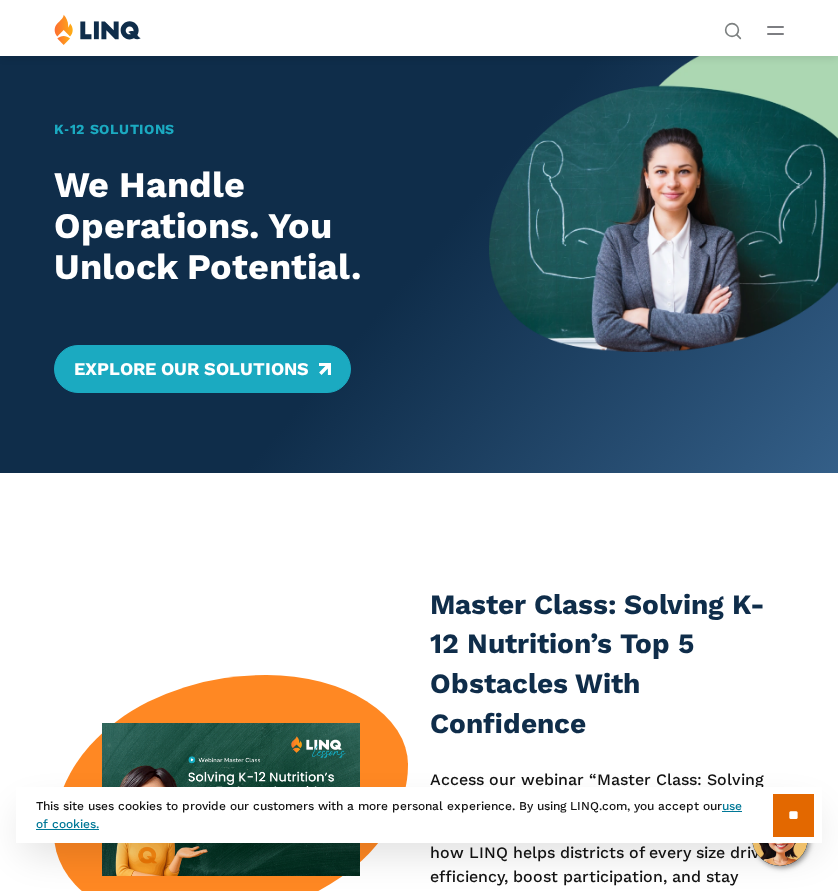 scroll, scrollTop: 0, scrollLeft: 0, axis: both 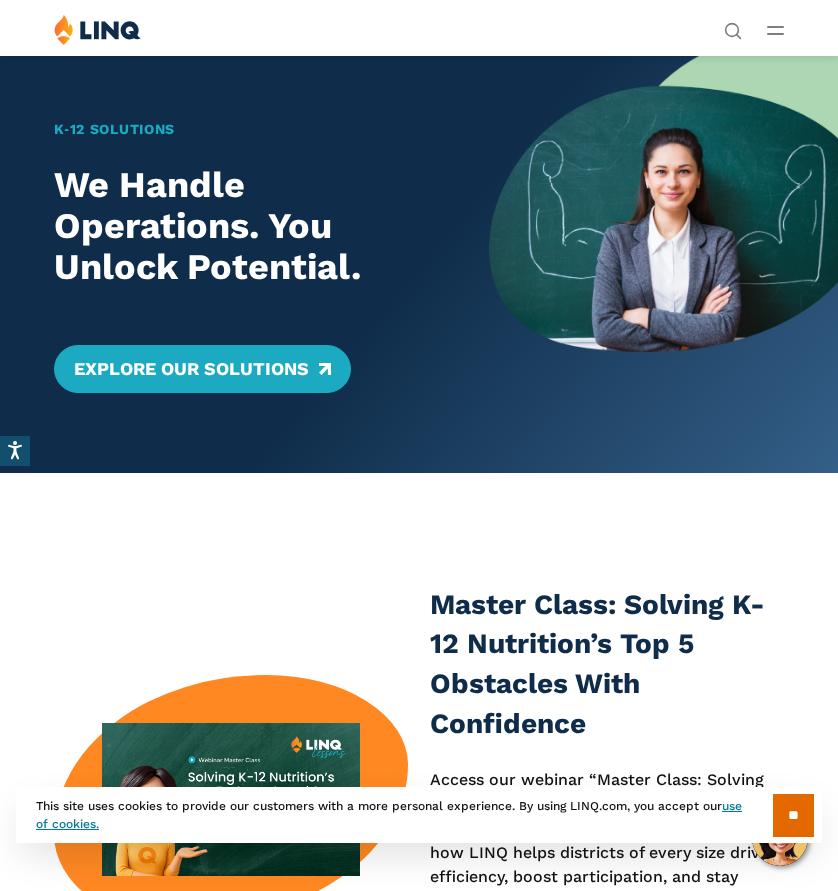 click on "Solutions
Nutrition Overview
NEW  School Nutrition Suite
School Nutrition
State Nutrition
State S-EBT Programs
Payments Overview
Education Resource Planning (ERP) Overview
Finance & Accounting
HR & Payroll
Purchasing
Warehouse Management (WHS)
Reporting & Compliance
Forms & Workflows Overview
Solutions for... Superintendents
Technology Directors
Finance & Business Operations Leaders
Human Resources Leaders
Nutrition Leaders
State Education Agencies
Experience
Resources Resource Library
Blog
Guide
Report
Video
Infographic
Case Study
Worksheet
Webinar
Toolkit
Other
Company Overview
Why LINQ?
Careers
Leadership
Events
News
Contact
Legal
Privacy Policy
Request a Demo
Support
Login
Privacy Policy
Legal" at bounding box center (419, 33) 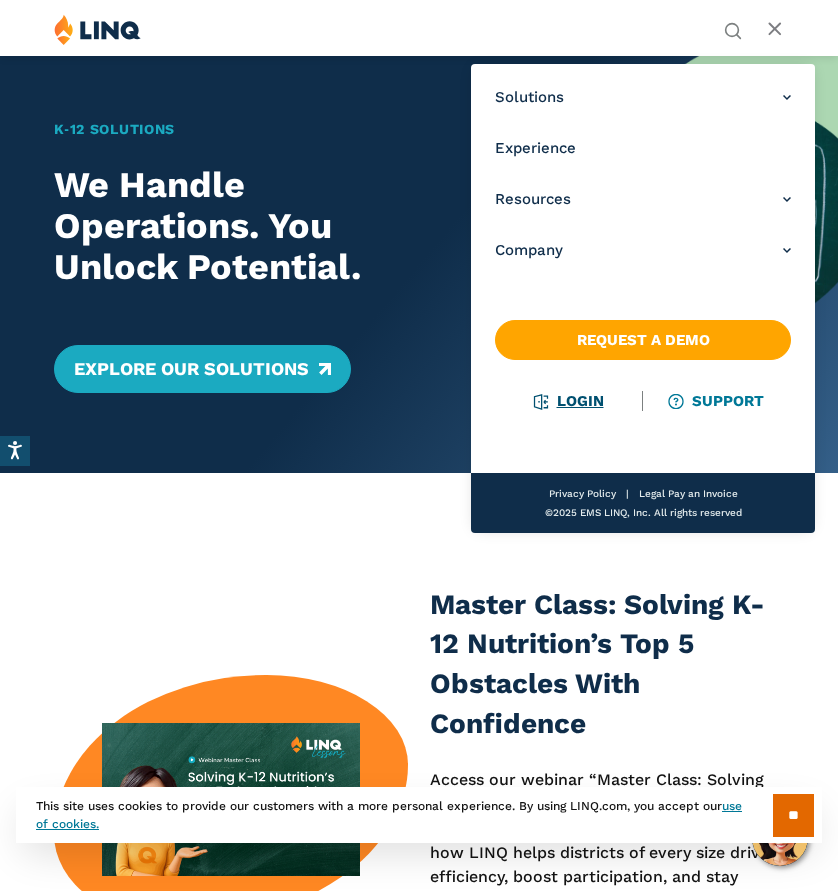 click on "Login" at bounding box center [568, 401] 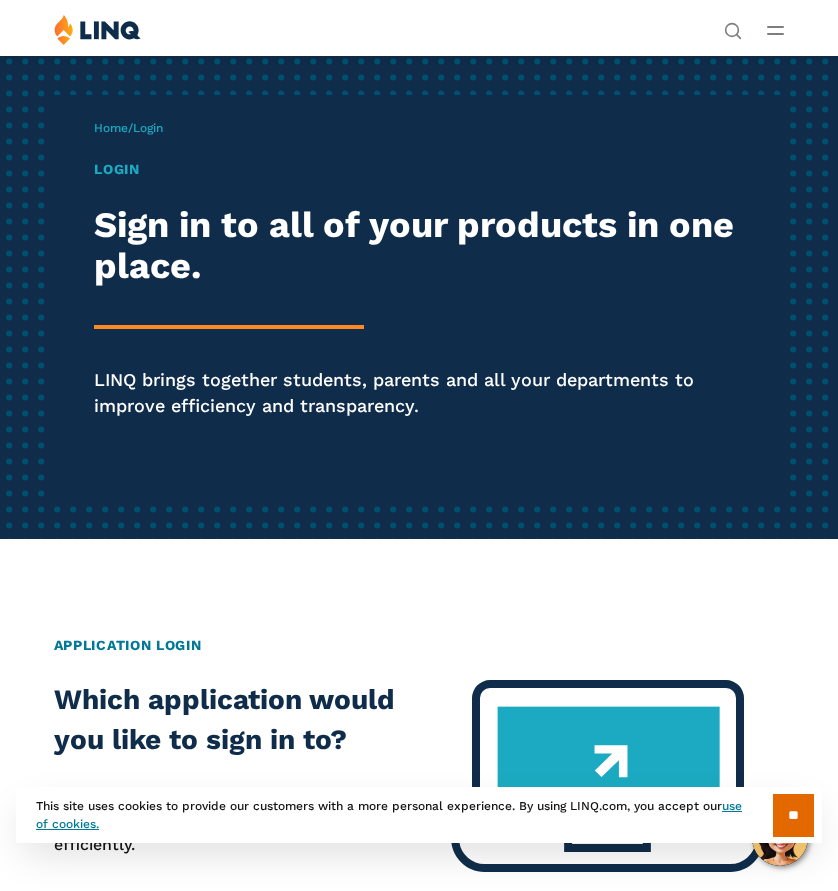 scroll, scrollTop: 0, scrollLeft: 0, axis: both 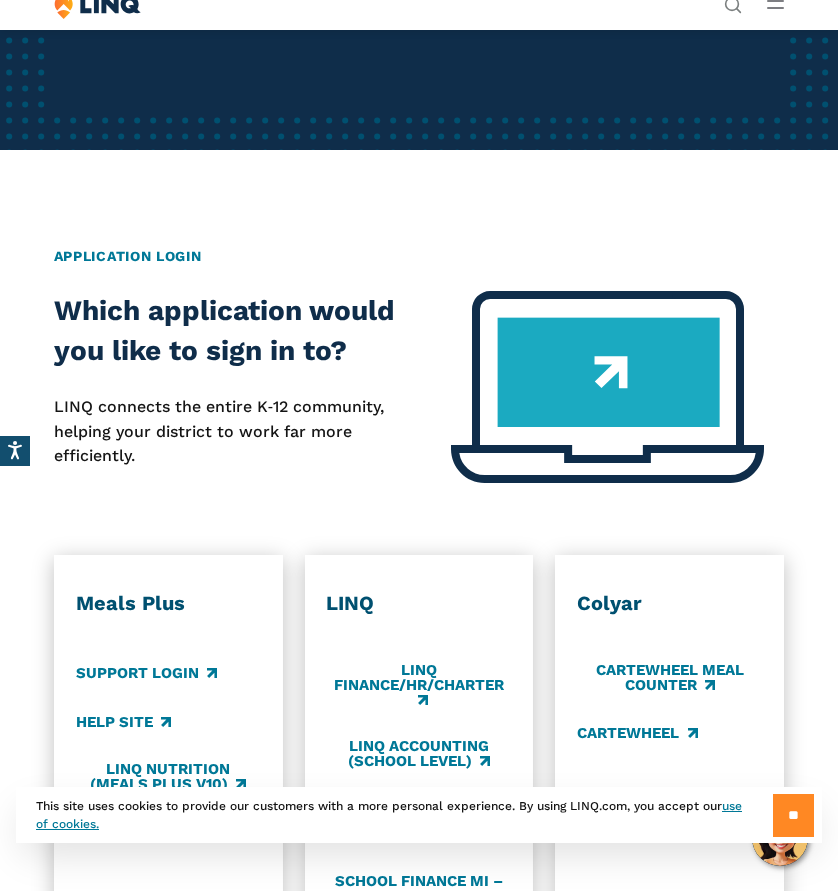 click on "**" at bounding box center (793, 815) 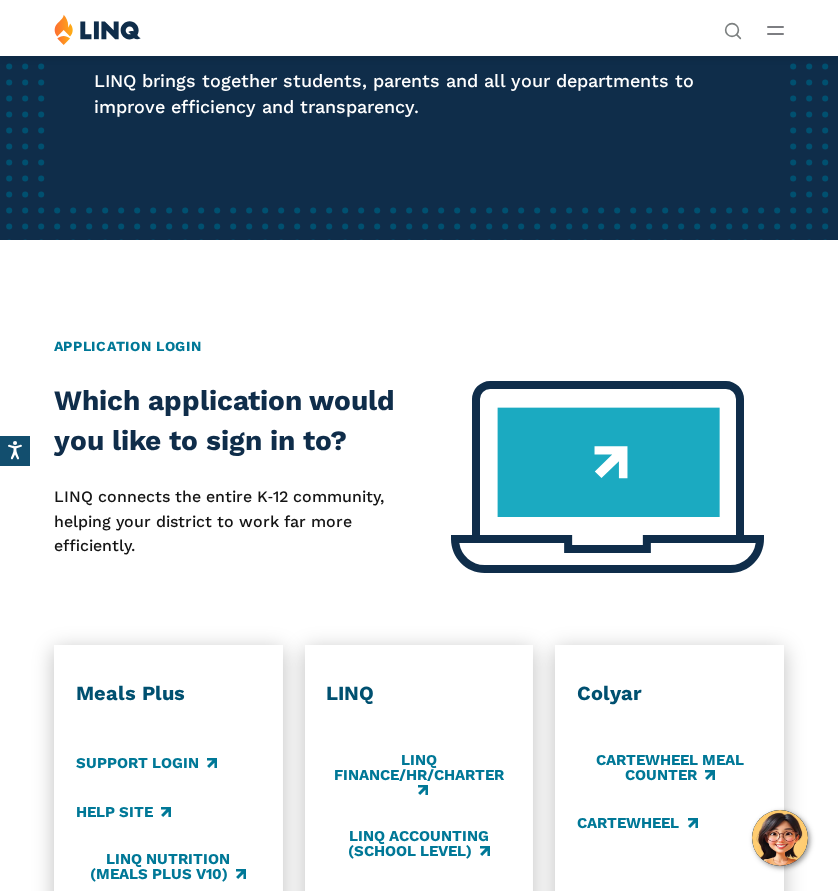 scroll, scrollTop: 0, scrollLeft: 0, axis: both 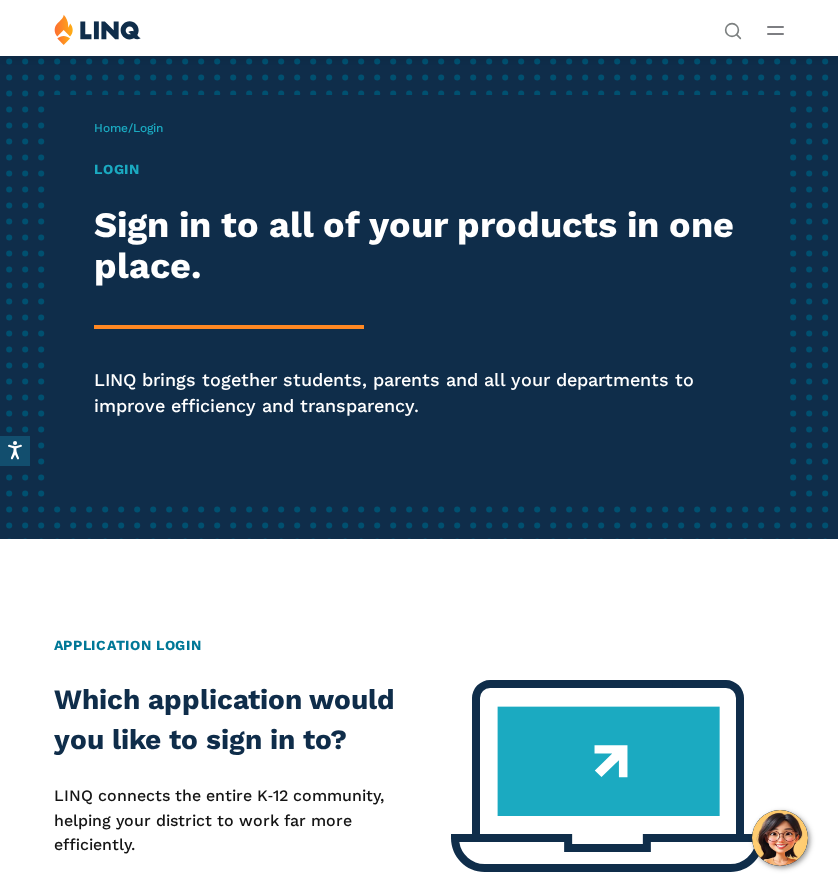 click on "Login" at bounding box center [418, 169] 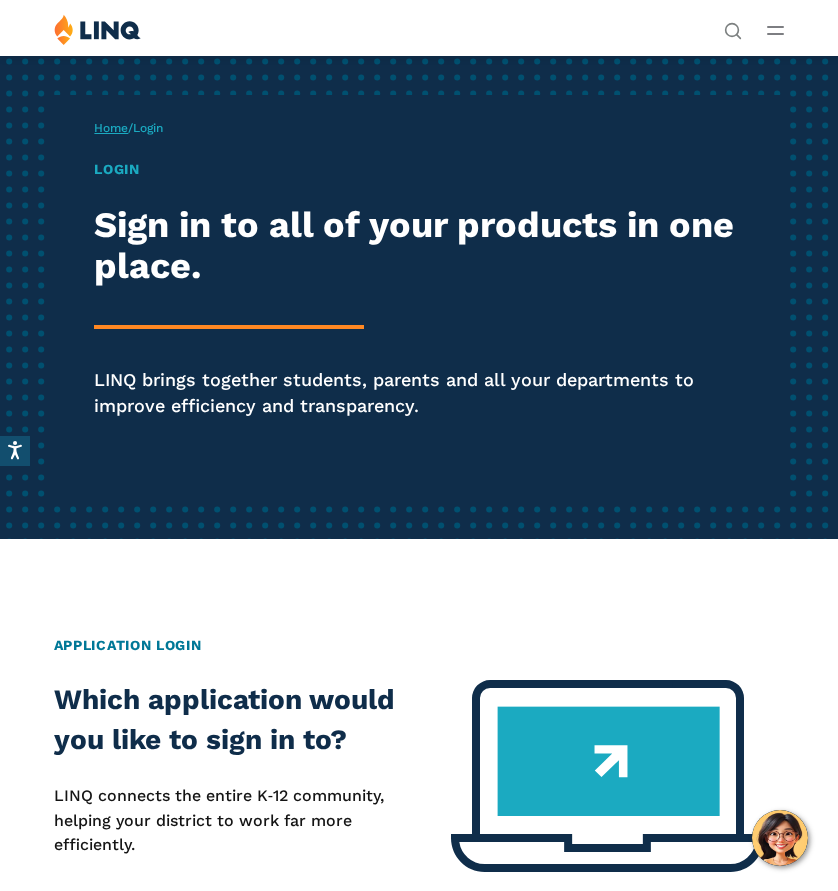 click on "Home" at bounding box center [111, 128] 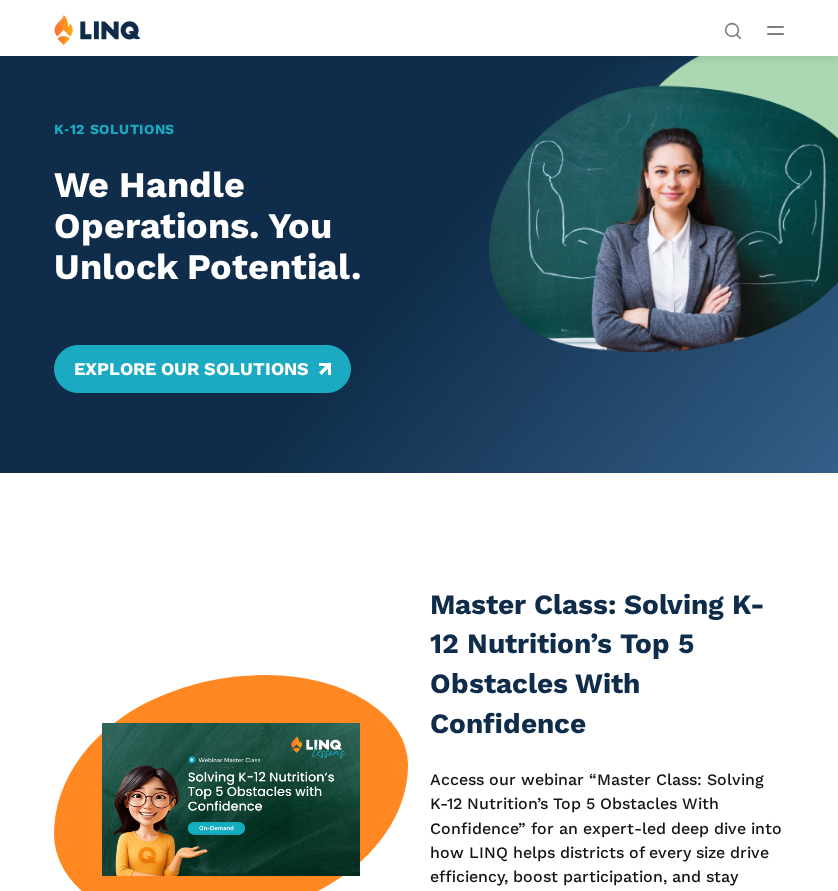 scroll, scrollTop: 0, scrollLeft: 0, axis: both 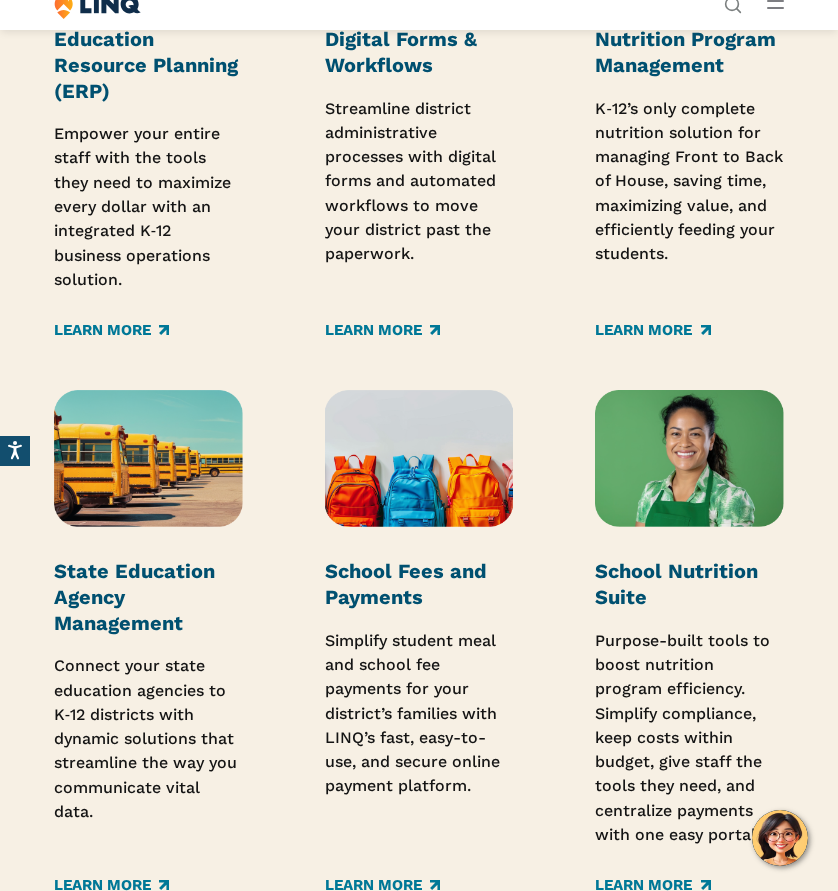 click at bounding box center [419, 459] 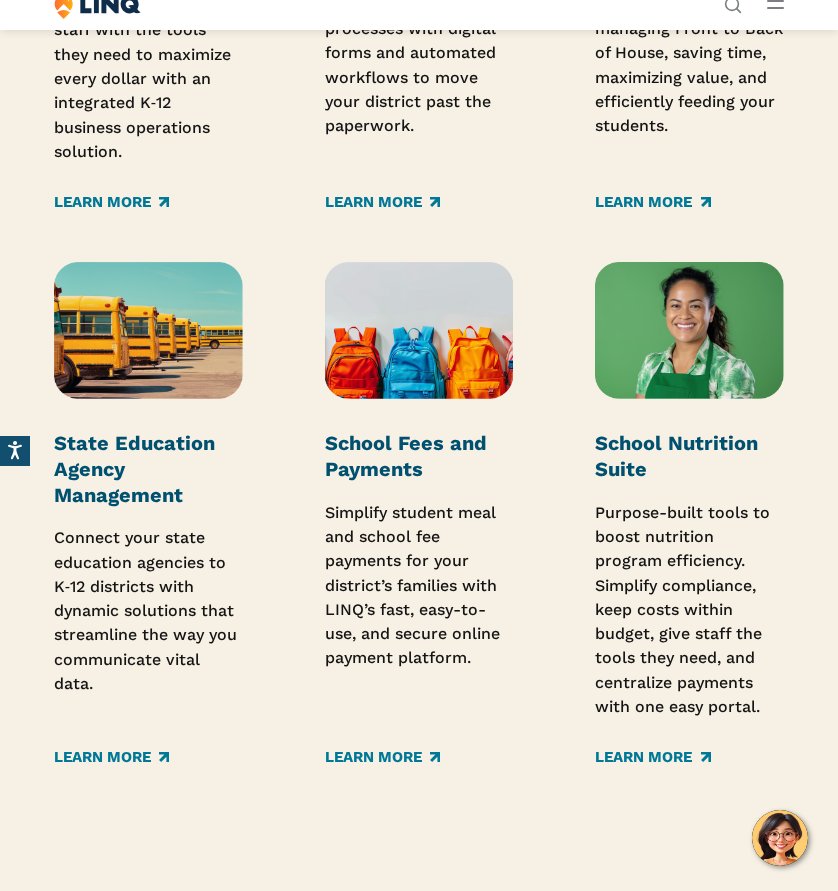 scroll, scrollTop: 2901, scrollLeft: 0, axis: vertical 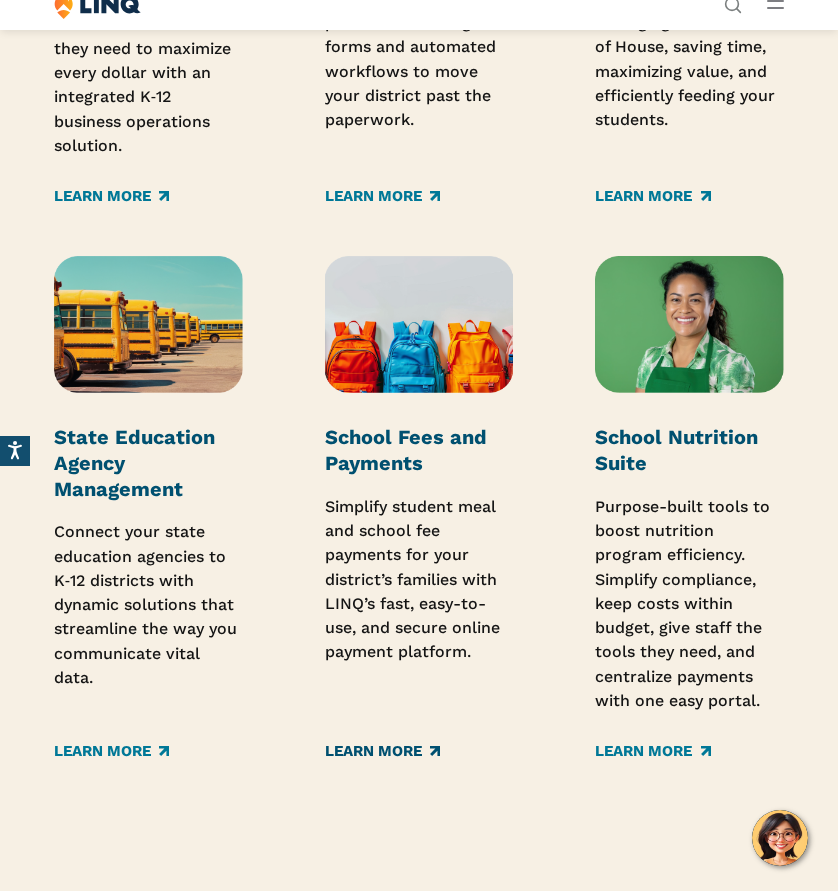click on "Learn More" at bounding box center [382, 752] 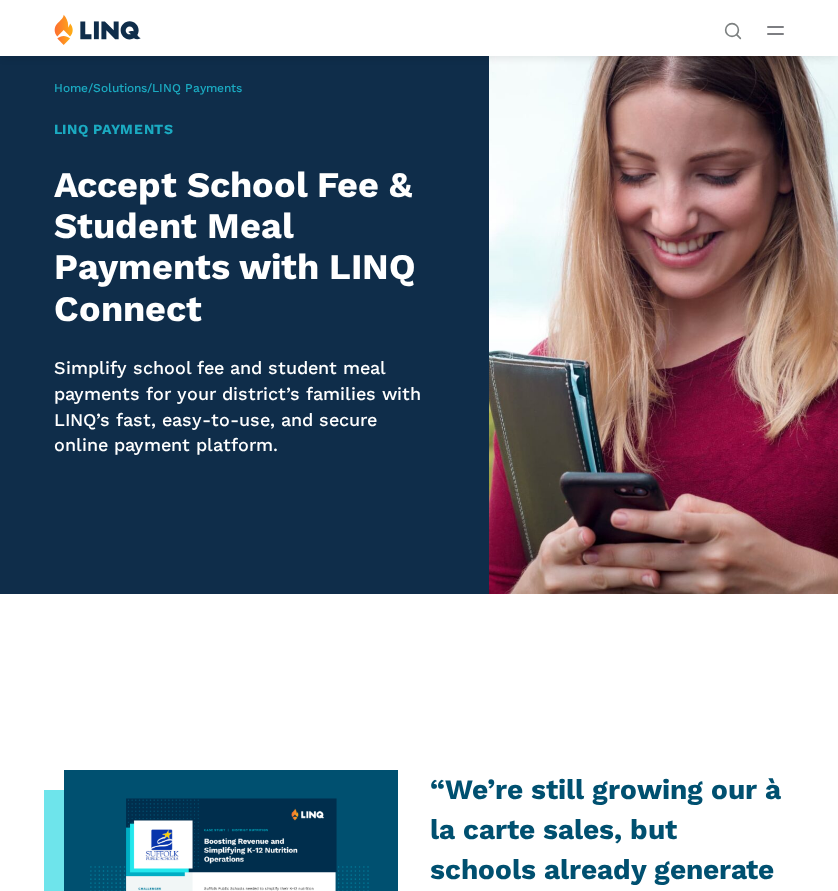 scroll, scrollTop: 0, scrollLeft: 0, axis: both 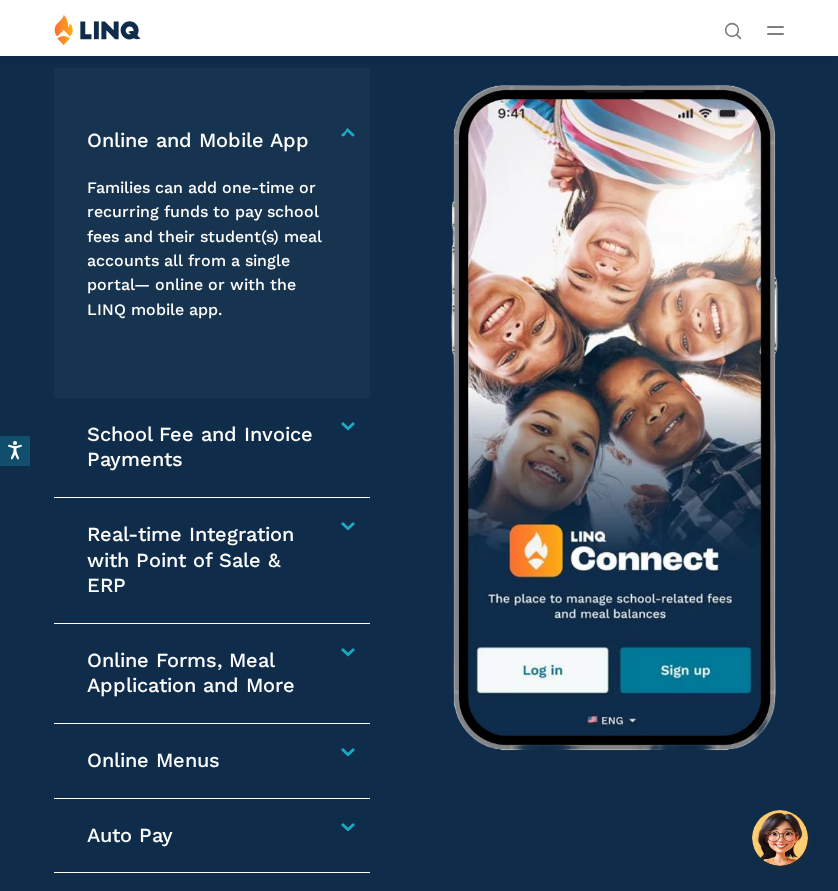 click on "Online Forms, Meal Application and More" at bounding box center (207, 673) 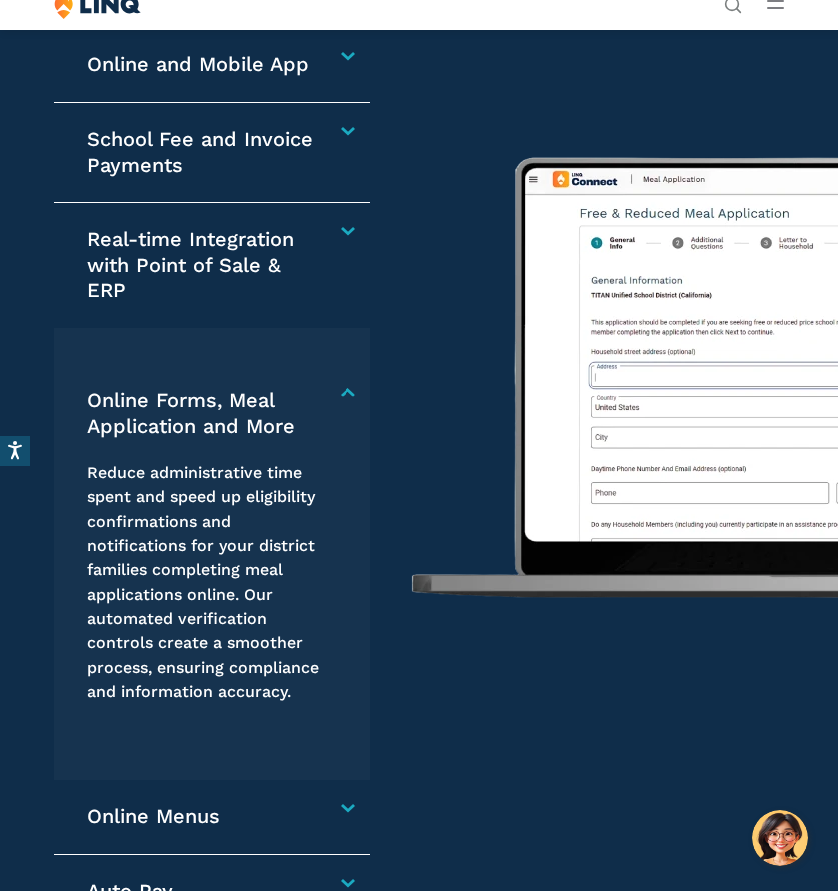 scroll, scrollTop: 3158, scrollLeft: 0, axis: vertical 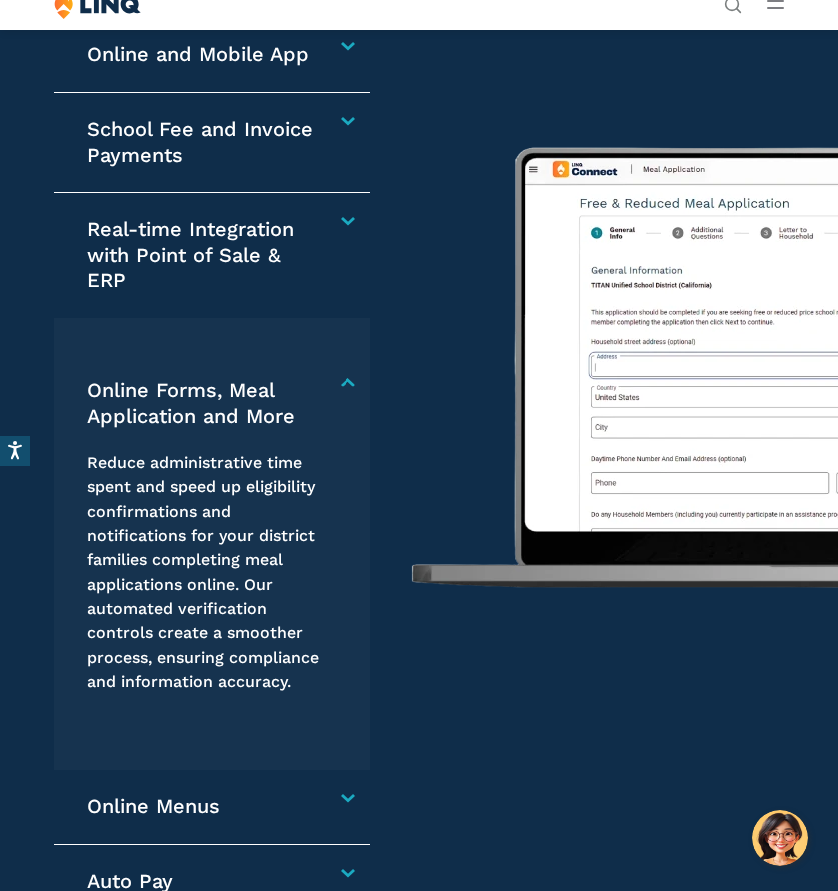 click on "Online Menus" at bounding box center [207, 807] 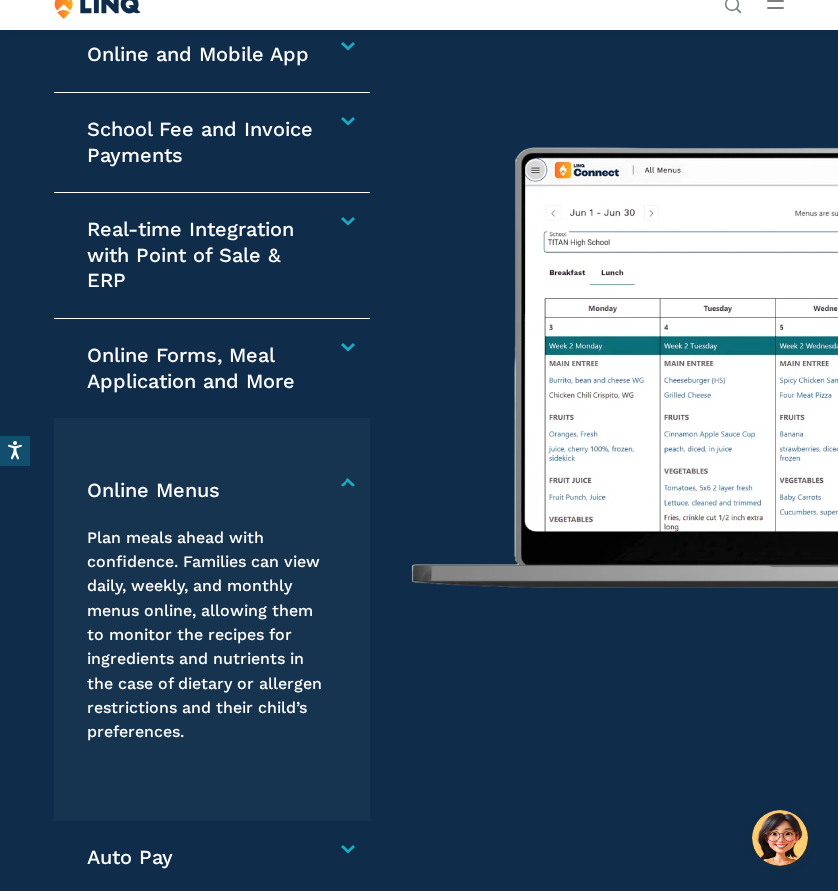 click on "Online Menus
Plan meals ahead with confidence. Families can view daily, weekly, and monthly menus online, allowing them to monitor the recipes for ingredients and nutrients in the case of dietary or allergen restrictions and their child’s preferences." at bounding box center [212, 619] 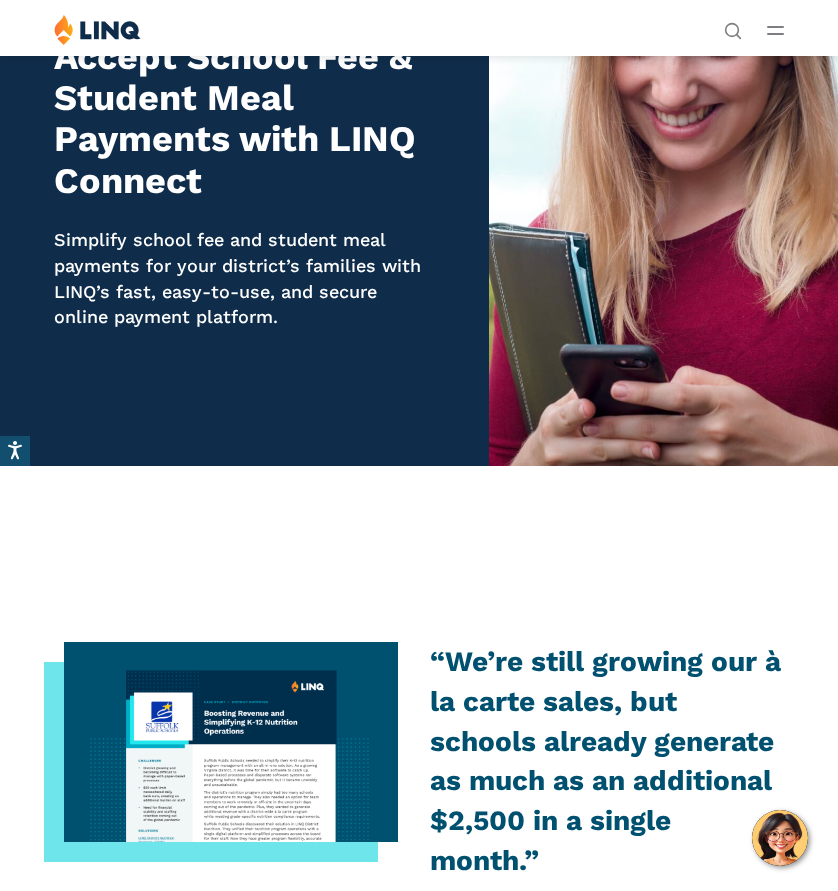 scroll, scrollTop: 0, scrollLeft: 0, axis: both 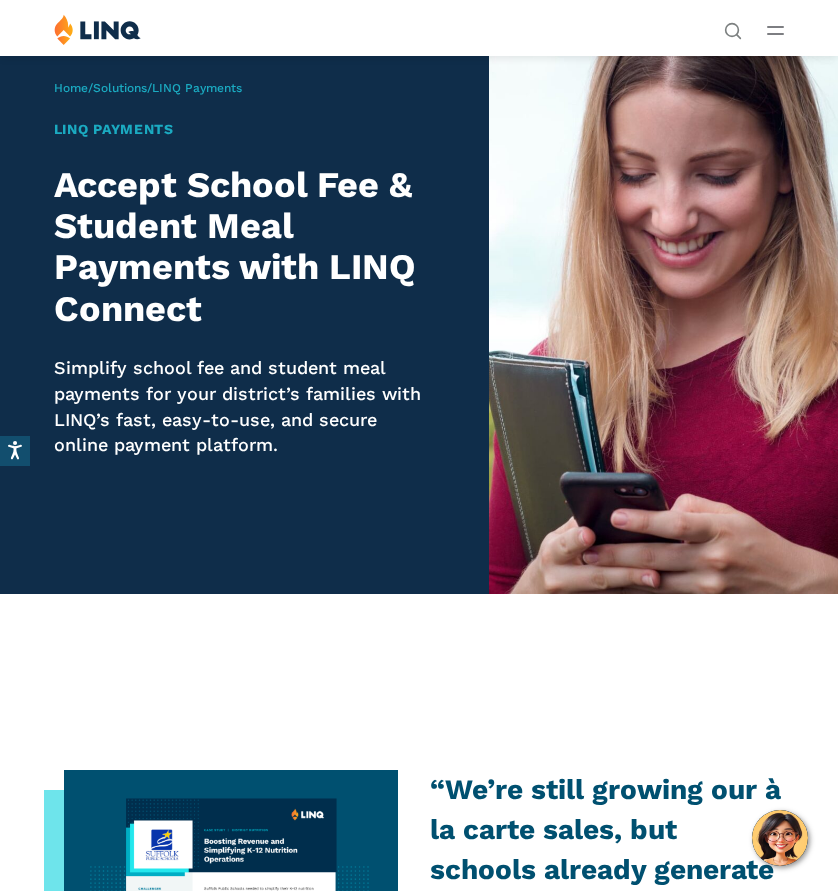 click at bounding box center [775, 30] 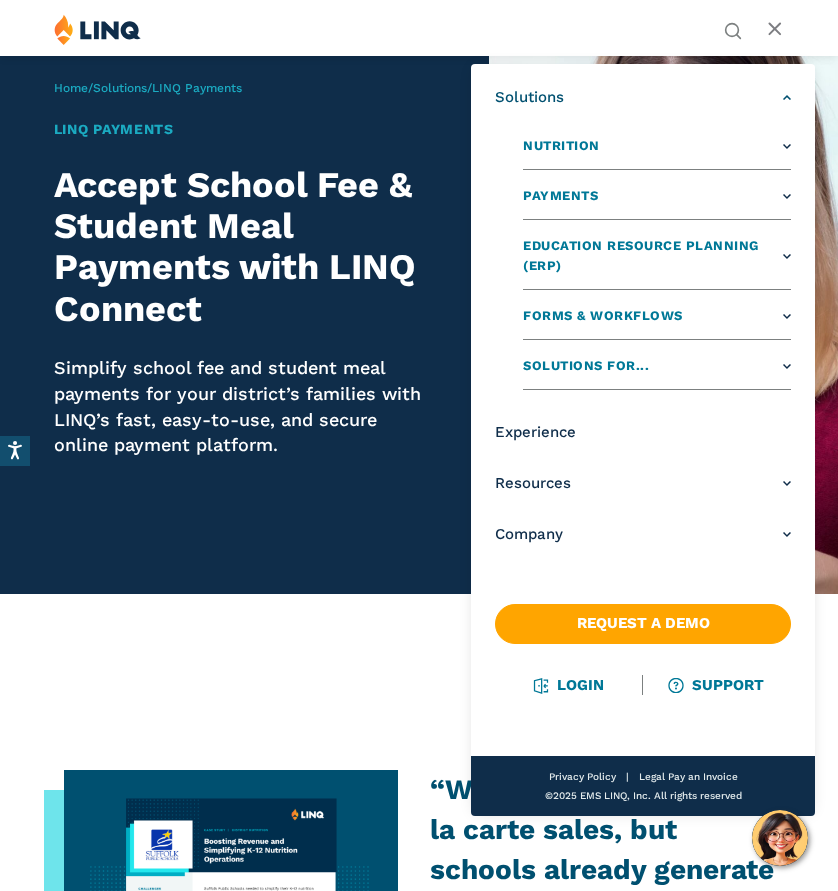 click on "Solutions" at bounding box center [643, 97] 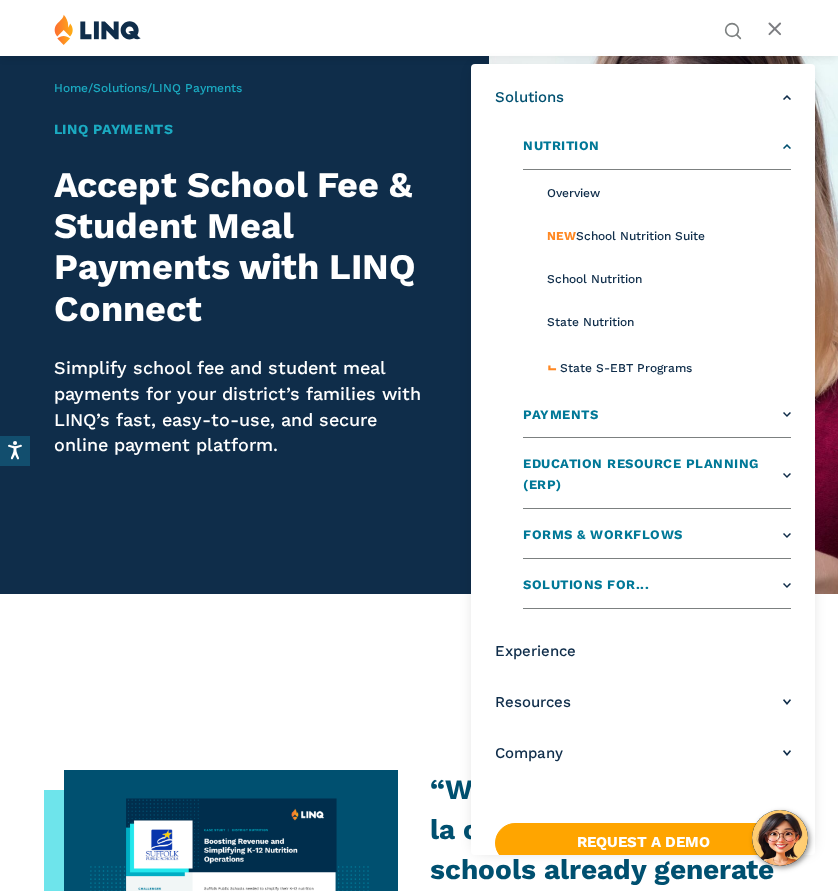 click on "Nutrition" at bounding box center (561, 146) 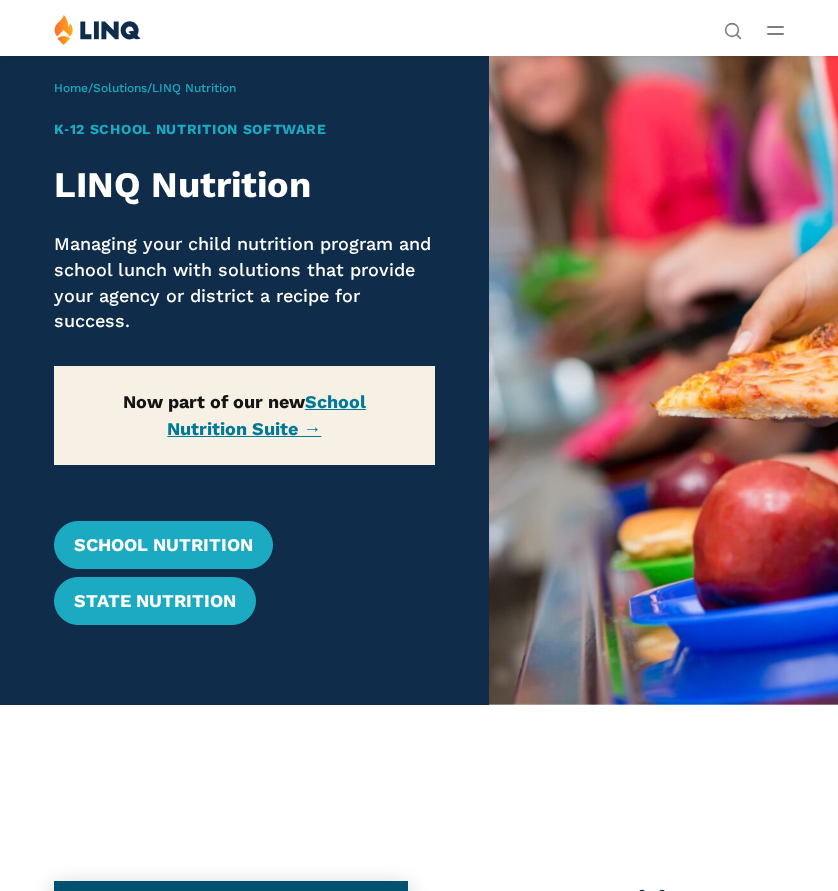 scroll, scrollTop: 0, scrollLeft: 0, axis: both 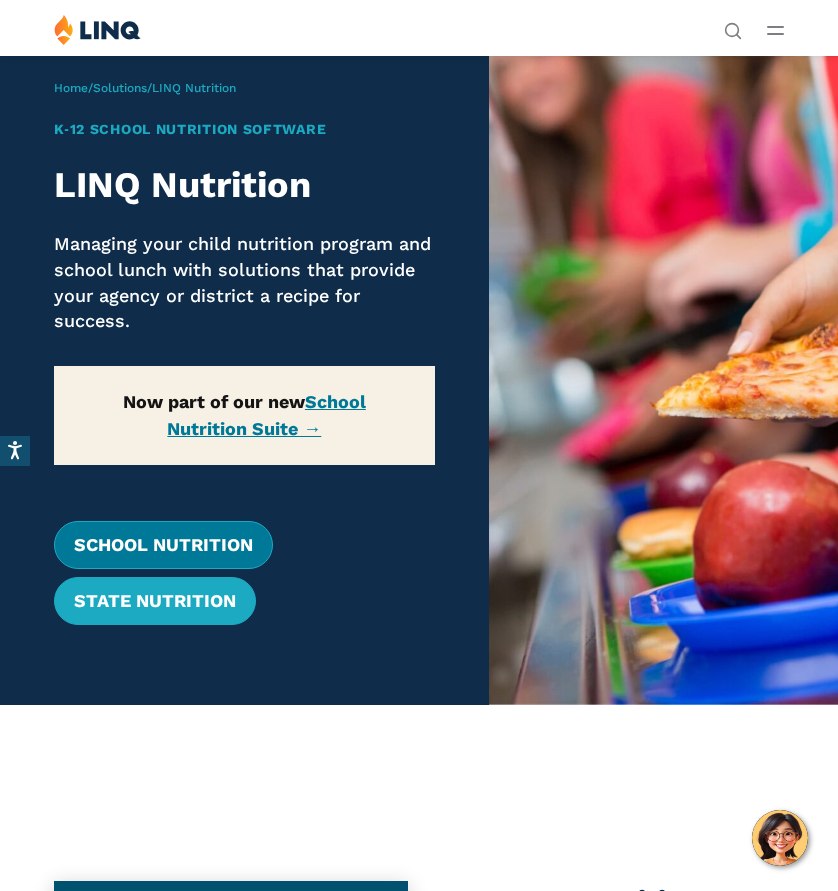 click on "School Nutrition" at bounding box center (163, 545) 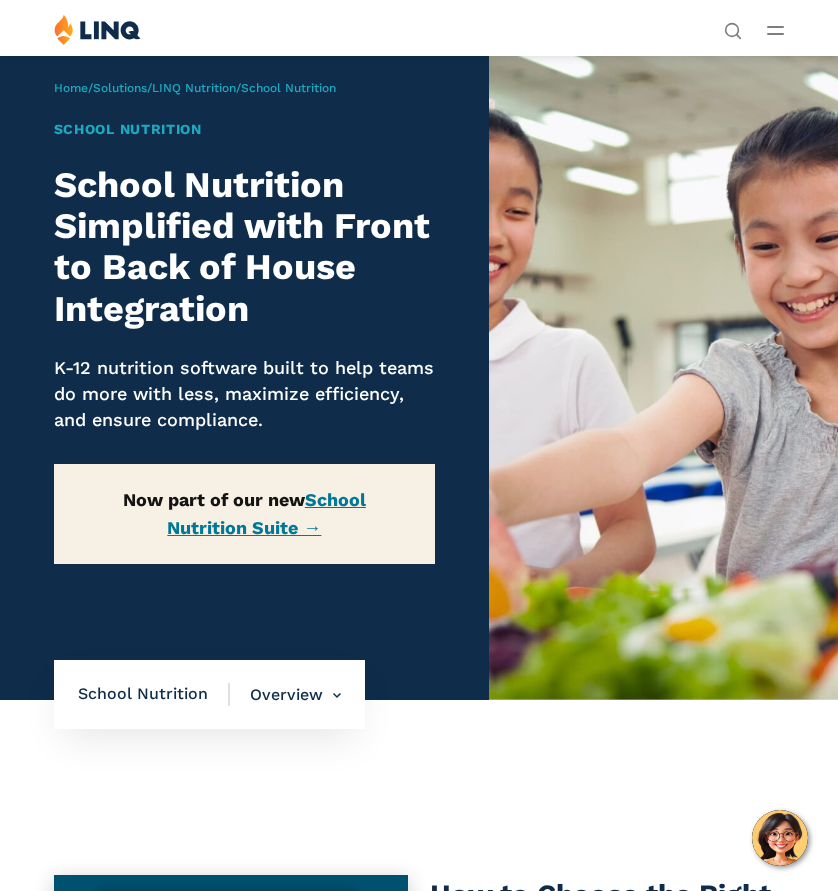 scroll, scrollTop: 0, scrollLeft: 0, axis: both 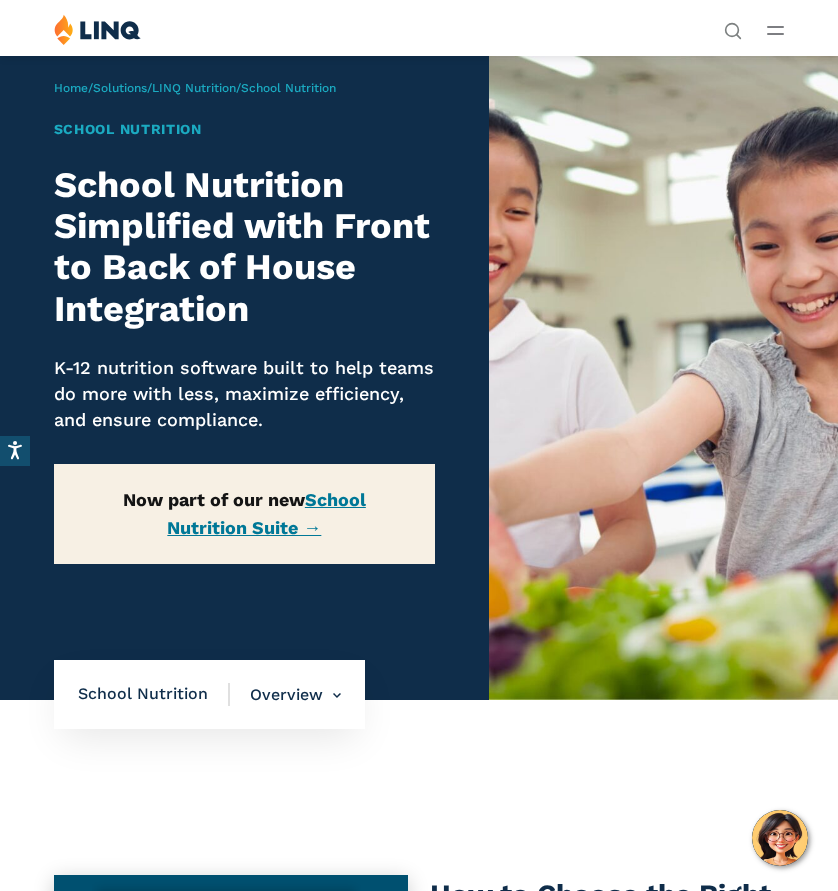 click 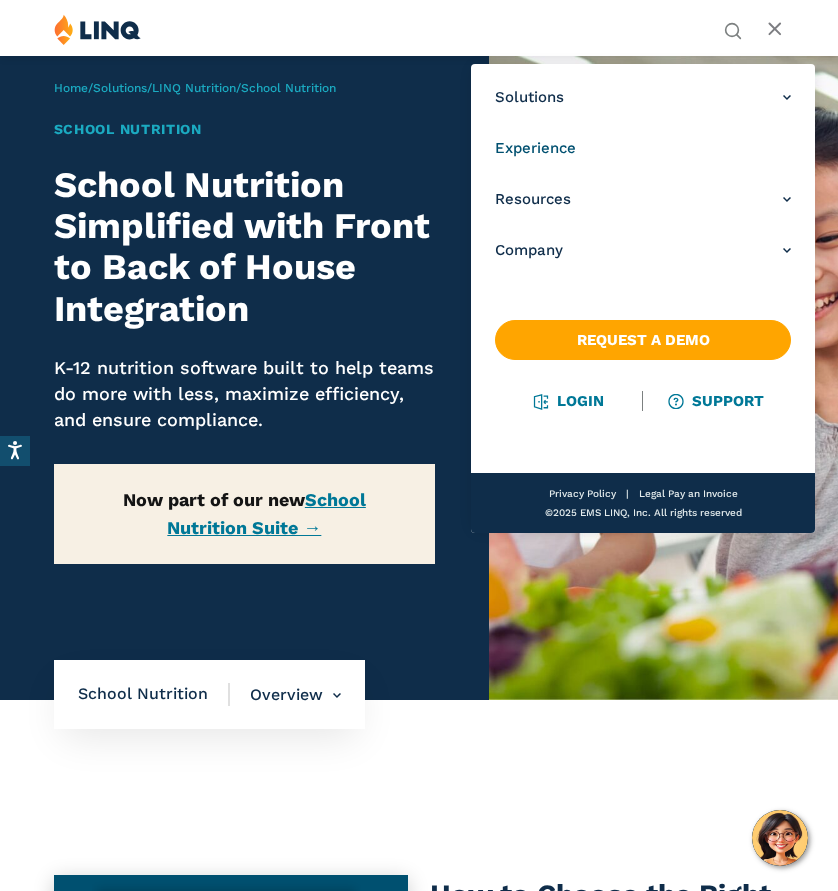 click on "Experience" at bounding box center [643, 148] 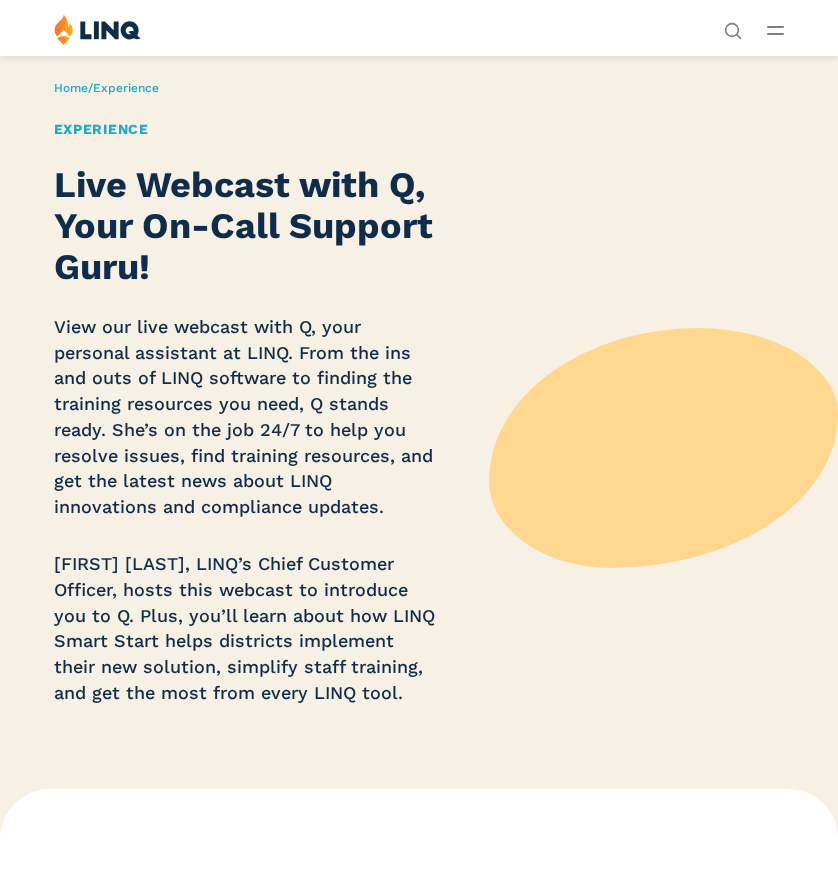 scroll, scrollTop: 0, scrollLeft: 0, axis: both 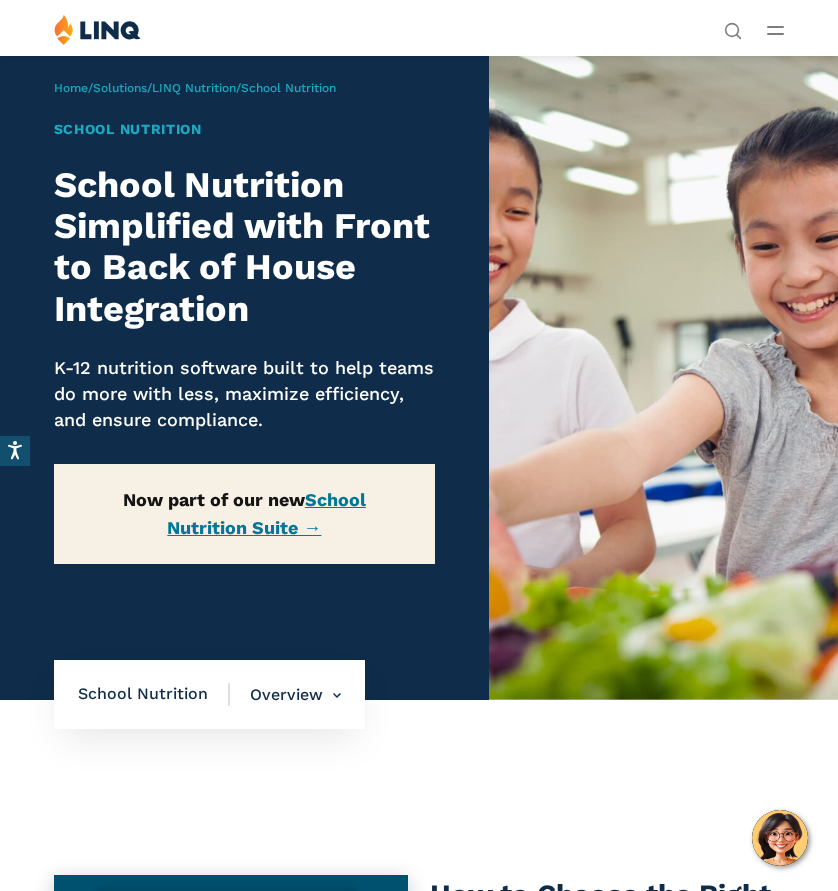 click on "Solutions
Nutrition Overview
NEW  School Nutrition Suite
School Nutrition
State Nutrition
State S-EBT Programs
Payments Overview
Education Resource Planning (ERP) Overview
Finance & Accounting
HR & Payroll
Purchasing
Warehouse Management (WHS)
Reporting & Compliance
Forms & Workflows Overview
Solutions for... Superintendents
Technology Directors
Finance & Business Operations Leaders
Human Resources Leaders
Nutrition Leaders
State Education Agencies
Experience
Resources Resource Library
Blog
Guide
Report
Video
Infographic
Case Study
Worksheet
Webinar
Toolkit
Other
Company Overview
Why LINQ?
Careers
Leadership
Events
News
Contact
Legal
Privacy Policy
Request a Demo
Support
Login
Privacy Policy
Legal" at bounding box center (419, 33) 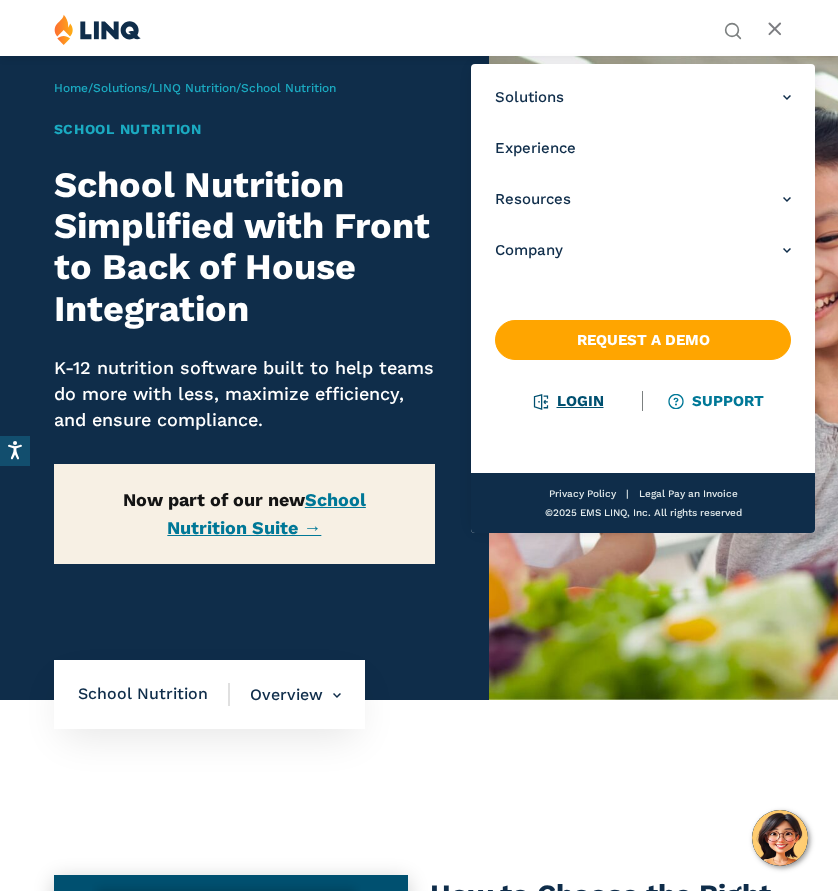 click on "Login" at bounding box center (568, 401) 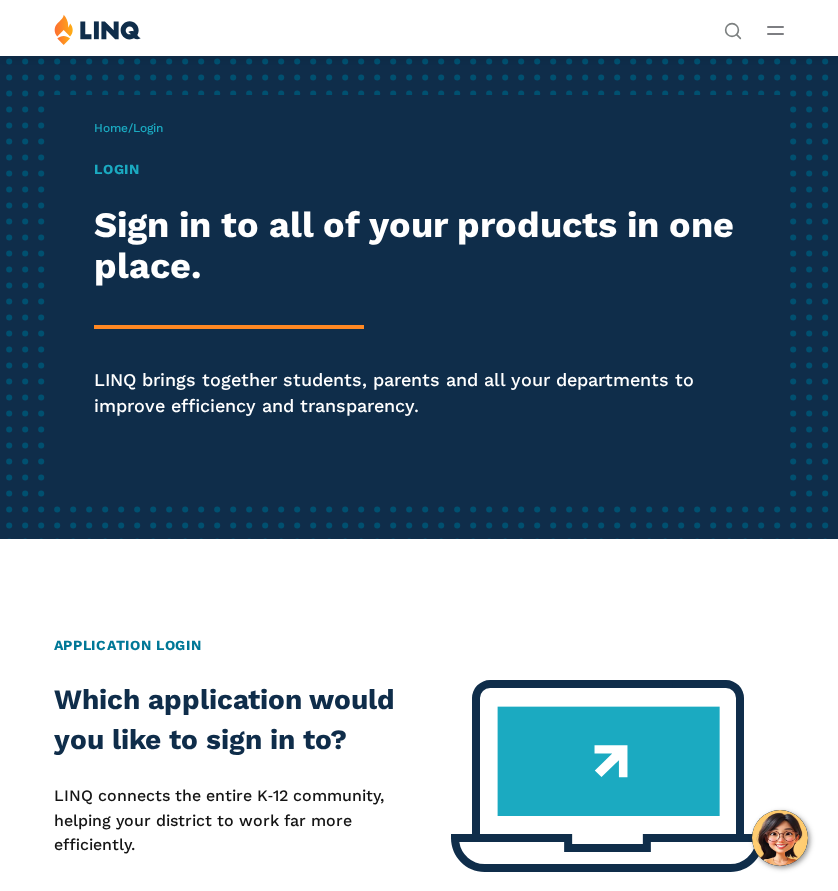 scroll, scrollTop: 0, scrollLeft: 0, axis: both 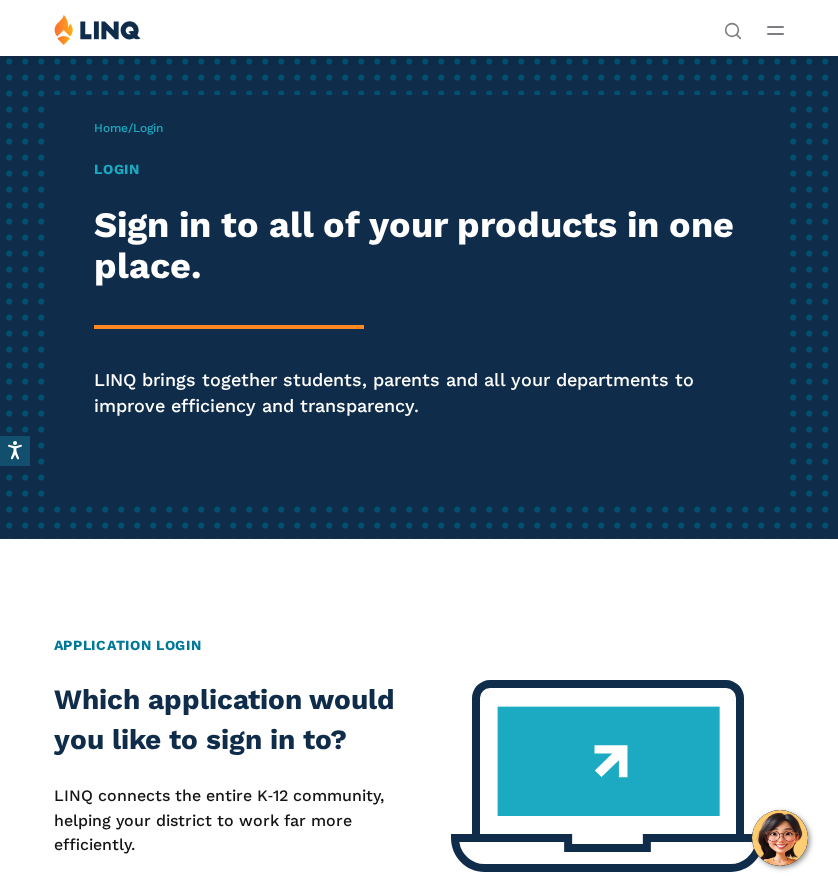 click 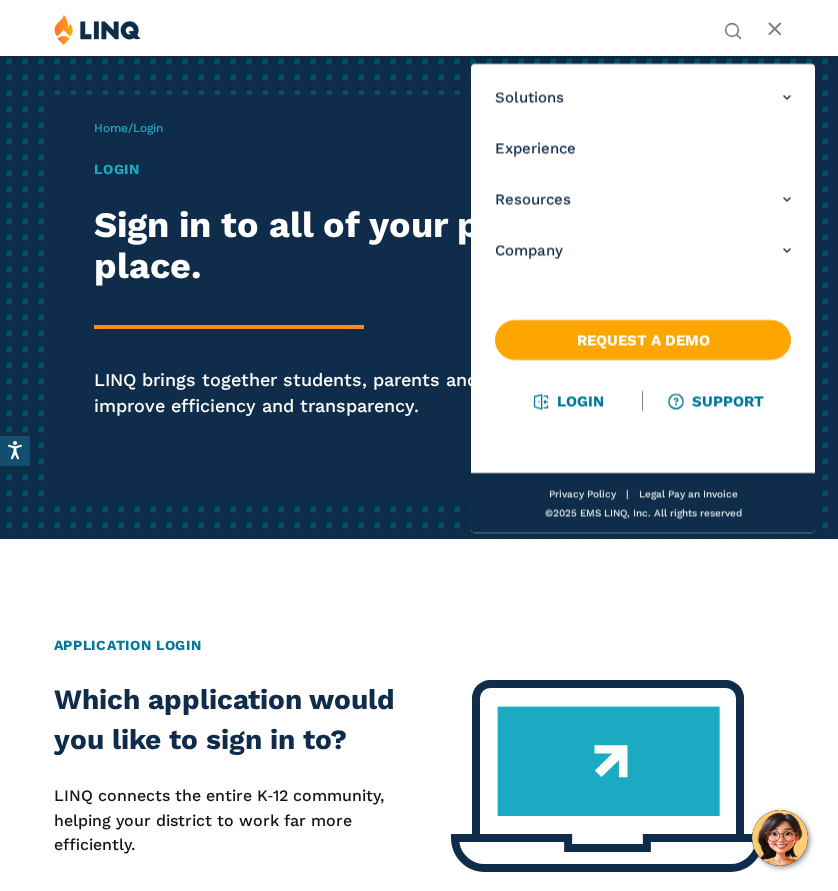 click on "Home  /  Login
Login
Sign in to all of your products in one place.
LINQ brings together students, parents and all your departments to improve efficiency and transparency." at bounding box center (419, 297) 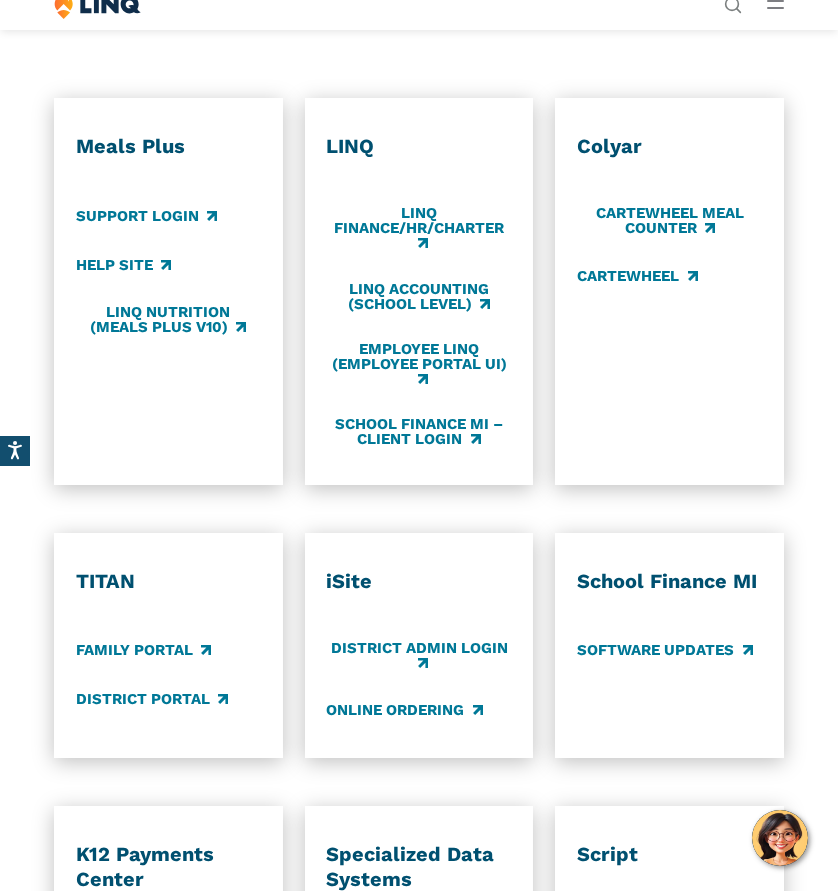 scroll, scrollTop: 847, scrollLeft: 0, axis: vertical 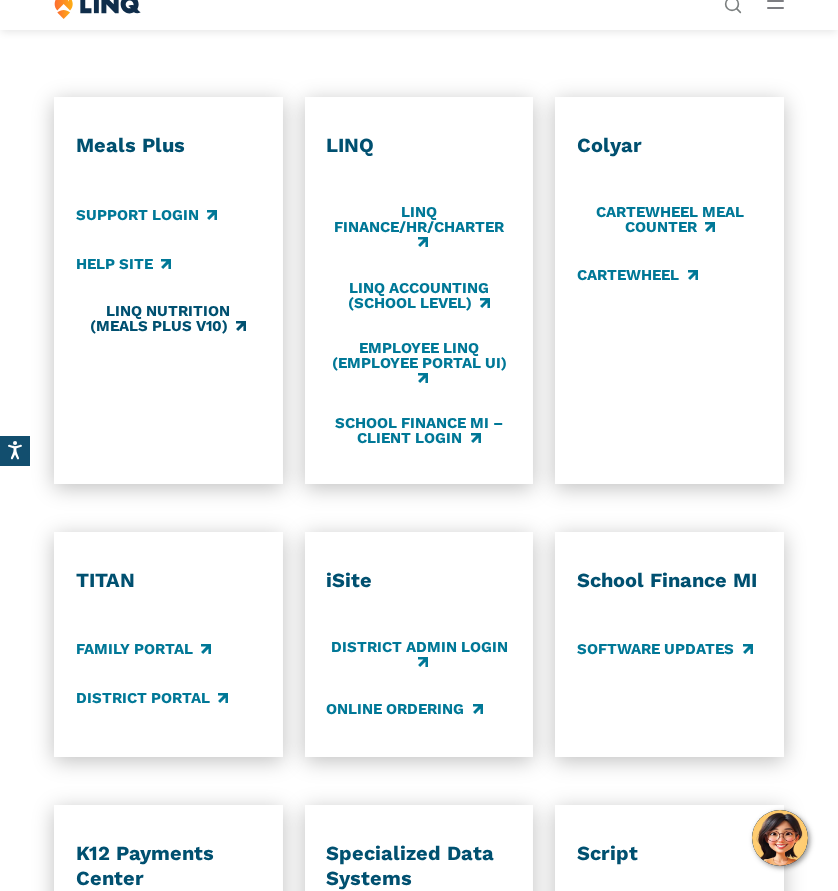 click on "LINQ Nutrition (Meals Plus v10)" at bounding box center (168, 318) 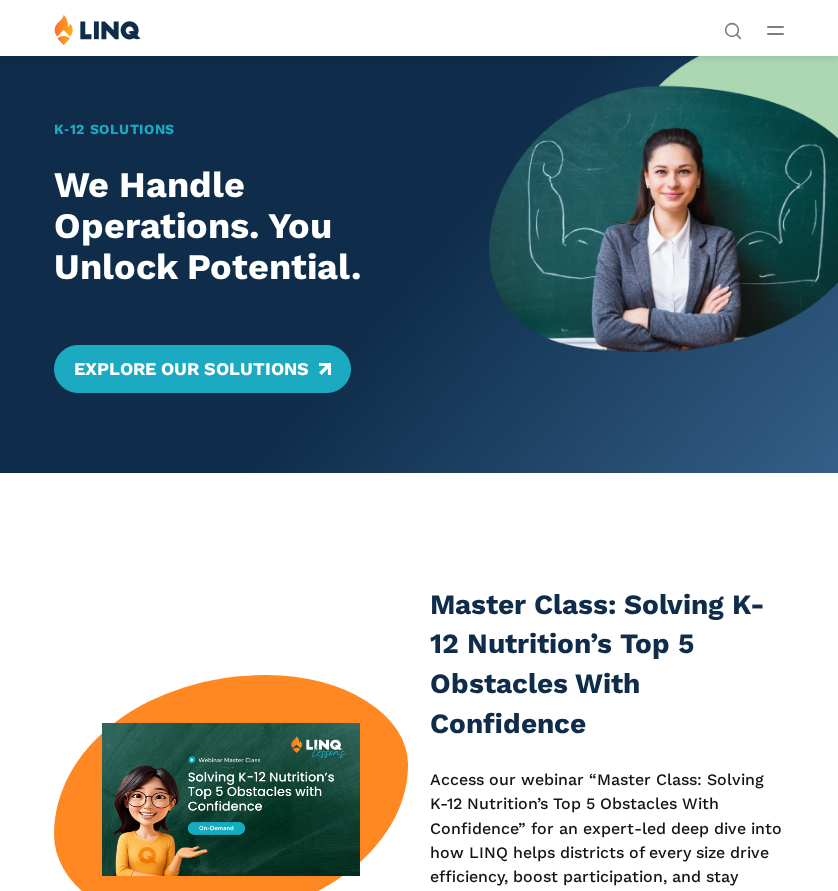 scroll, scrollTop: 0, scrollLeft: 0, axis: both 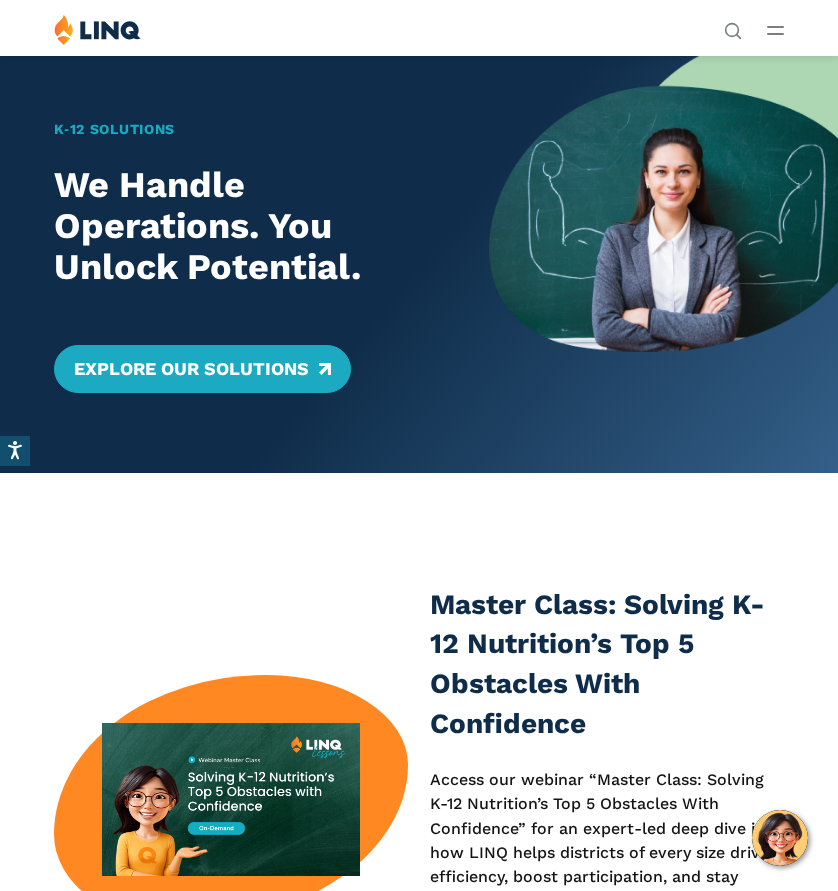 click at bounding box center (775, 30) 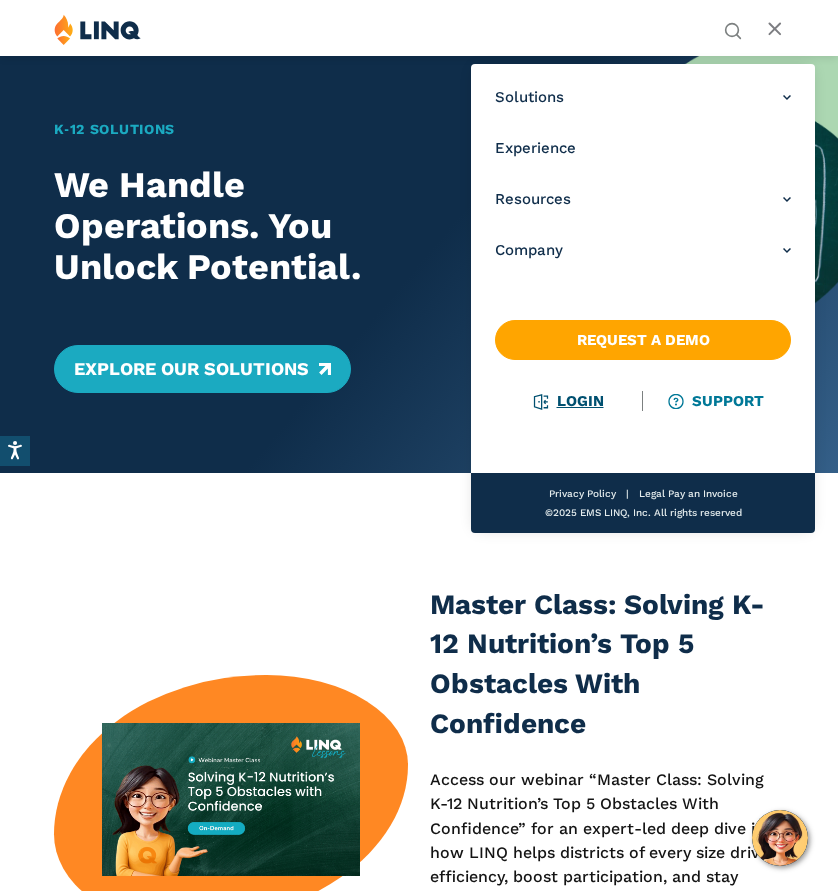 click on "Login" at bounding box center (568, 401) 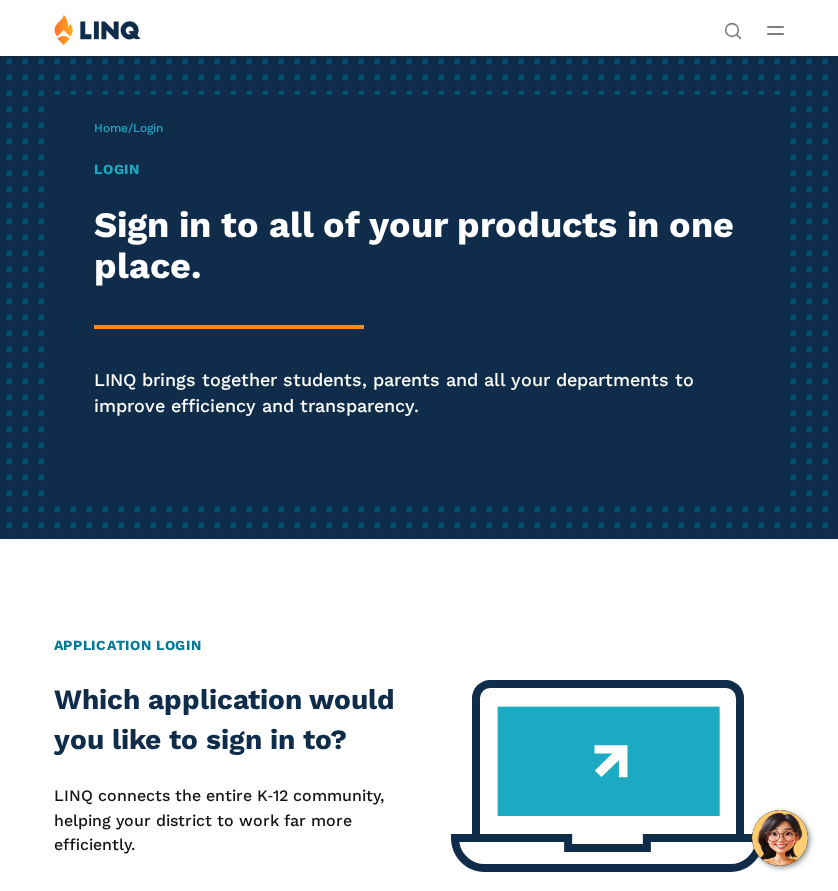scroll, scrollTop: 0, scrollLeft: 0, axis: both 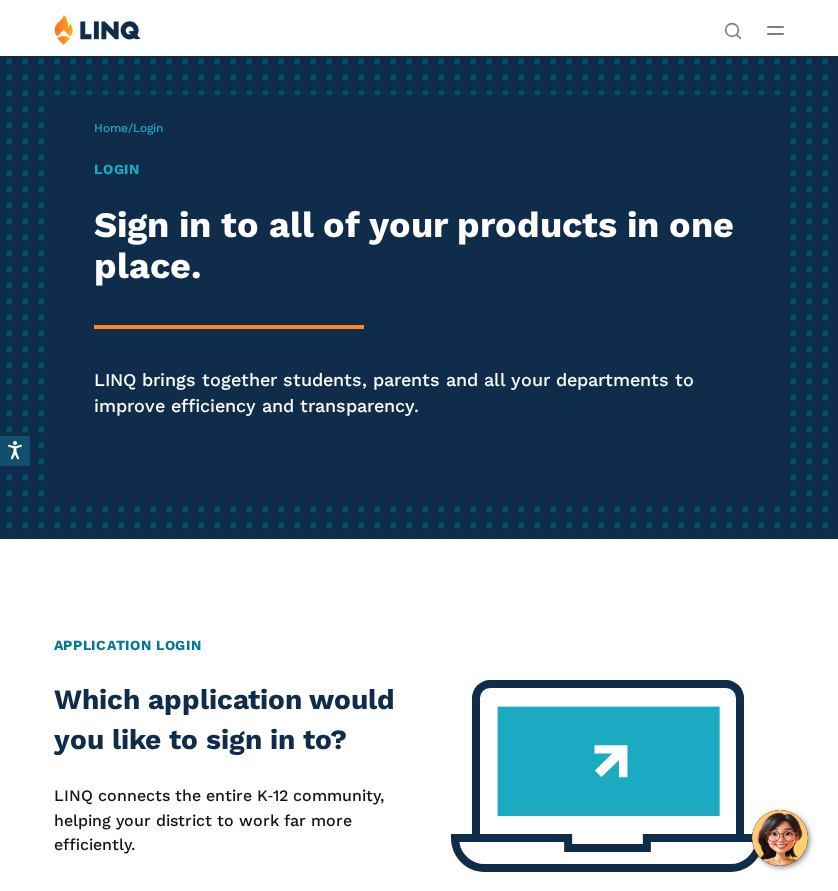 click on "Login" at bounding box center [148, 128] 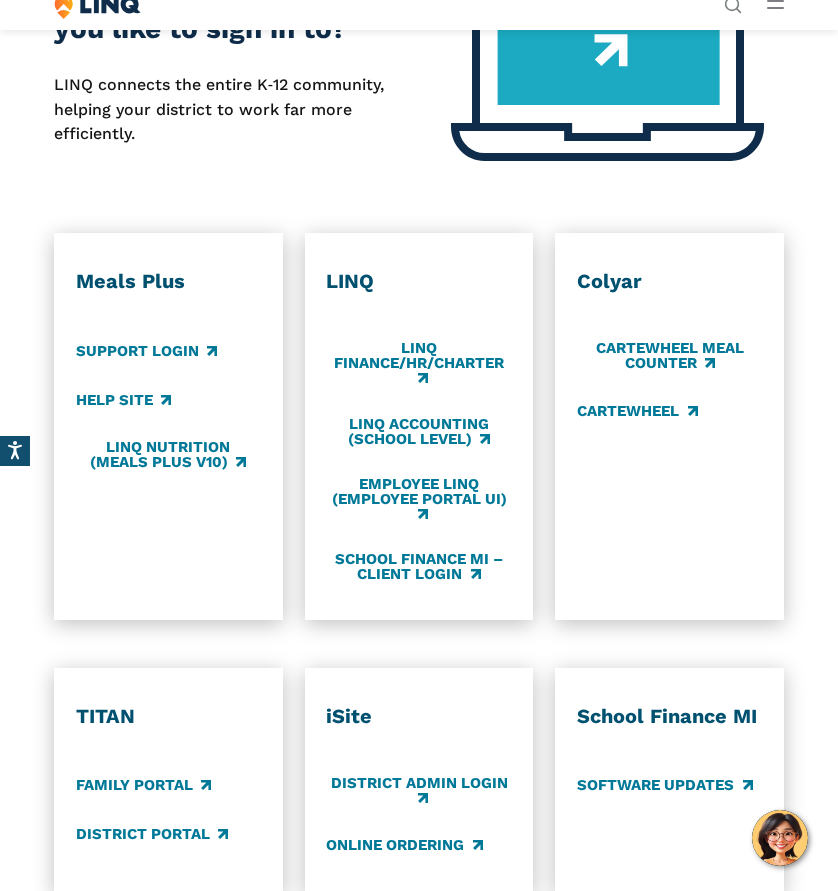 scroll, scrollTop: 714, scrollLeft: 0, axis: vertical 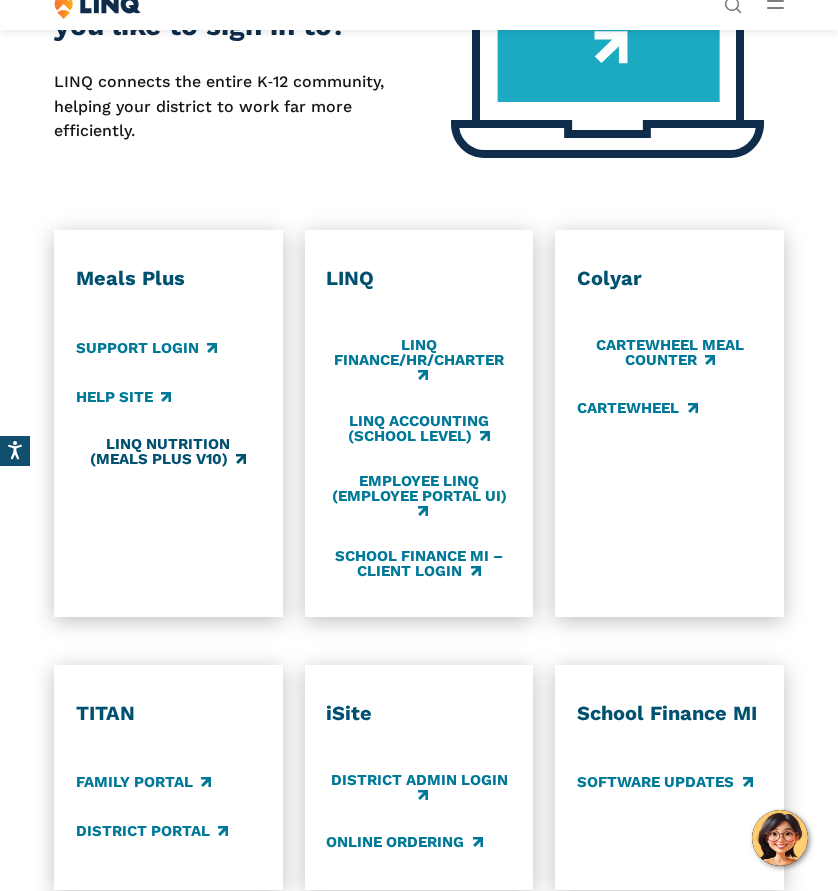 click on "LINQ Nutrition (Meals Plus v10)" at bounding box center (168, 451) 